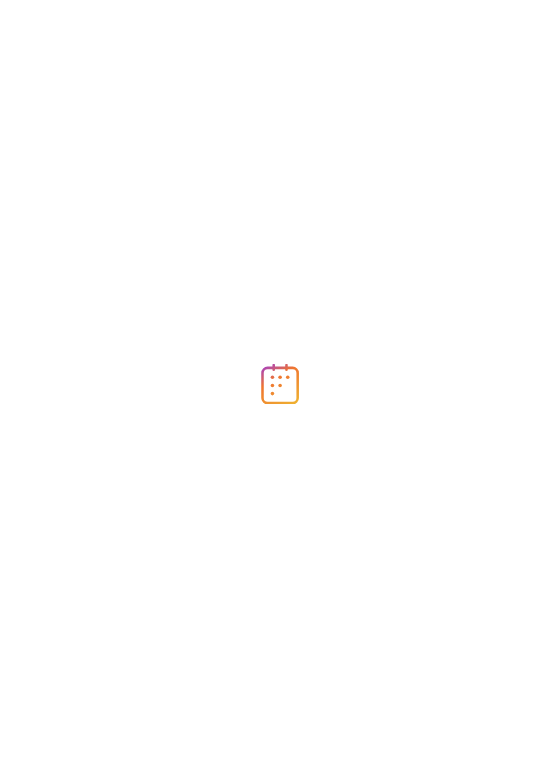 scroll, scrollTop: 0, scrollLeft: 0, axis: both 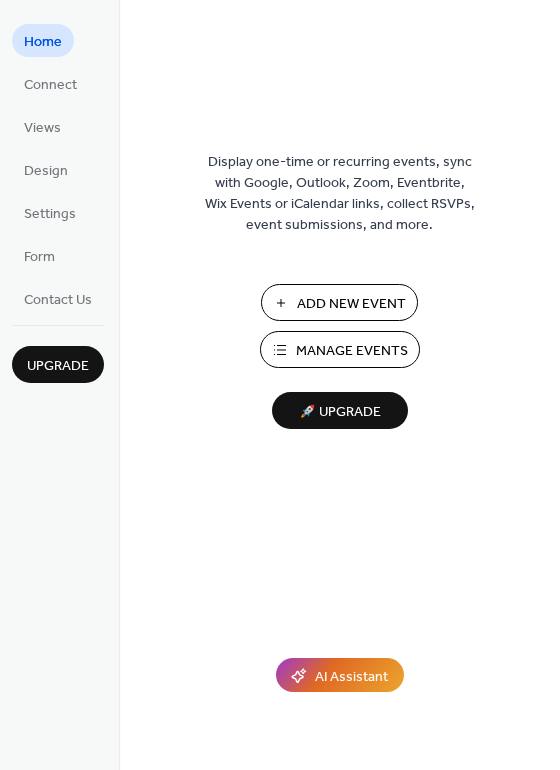 click on "Add New Event" at bounding box center (351, 304) 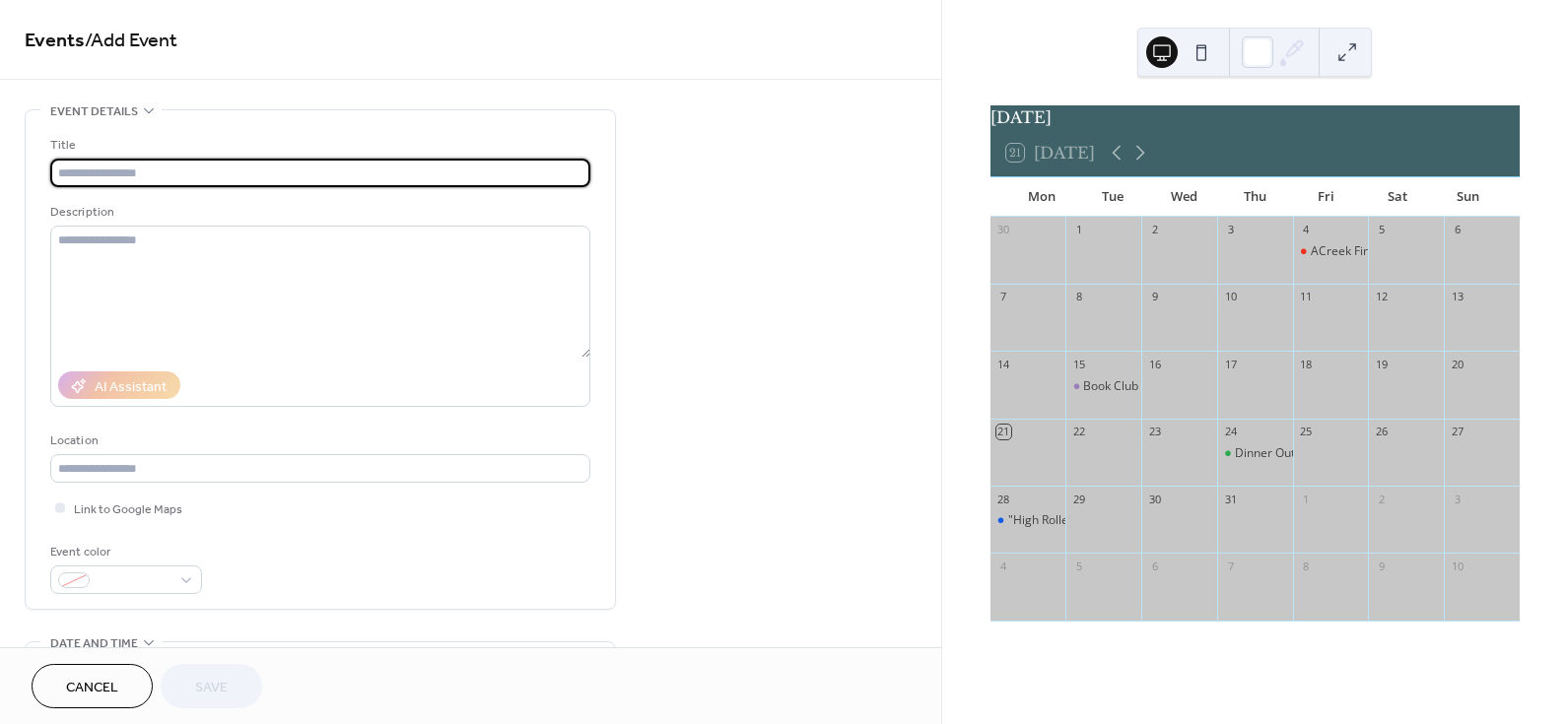 scroll, scrollTop: 0, scrollLeft: 0, axis: both 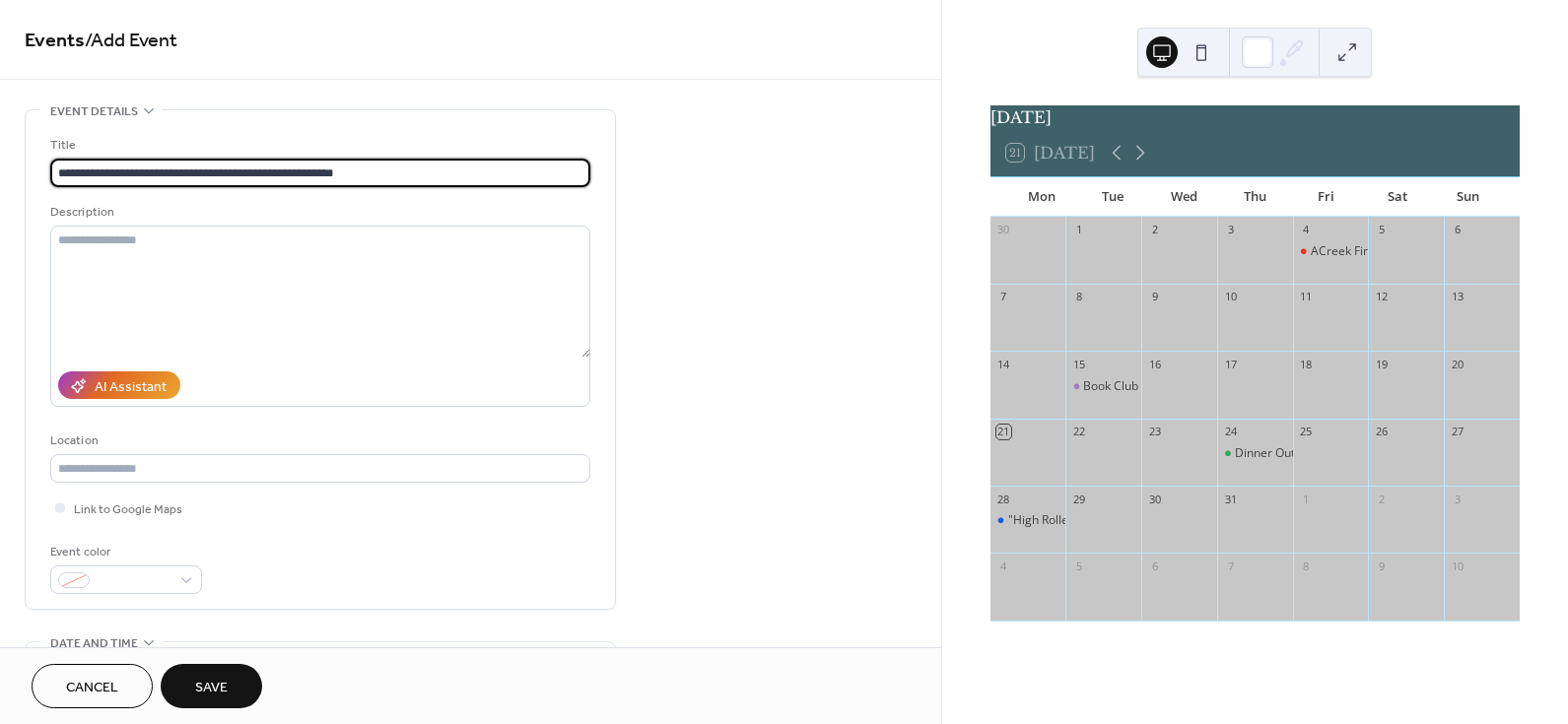 click on "**********" at bounding box center [320, 172] 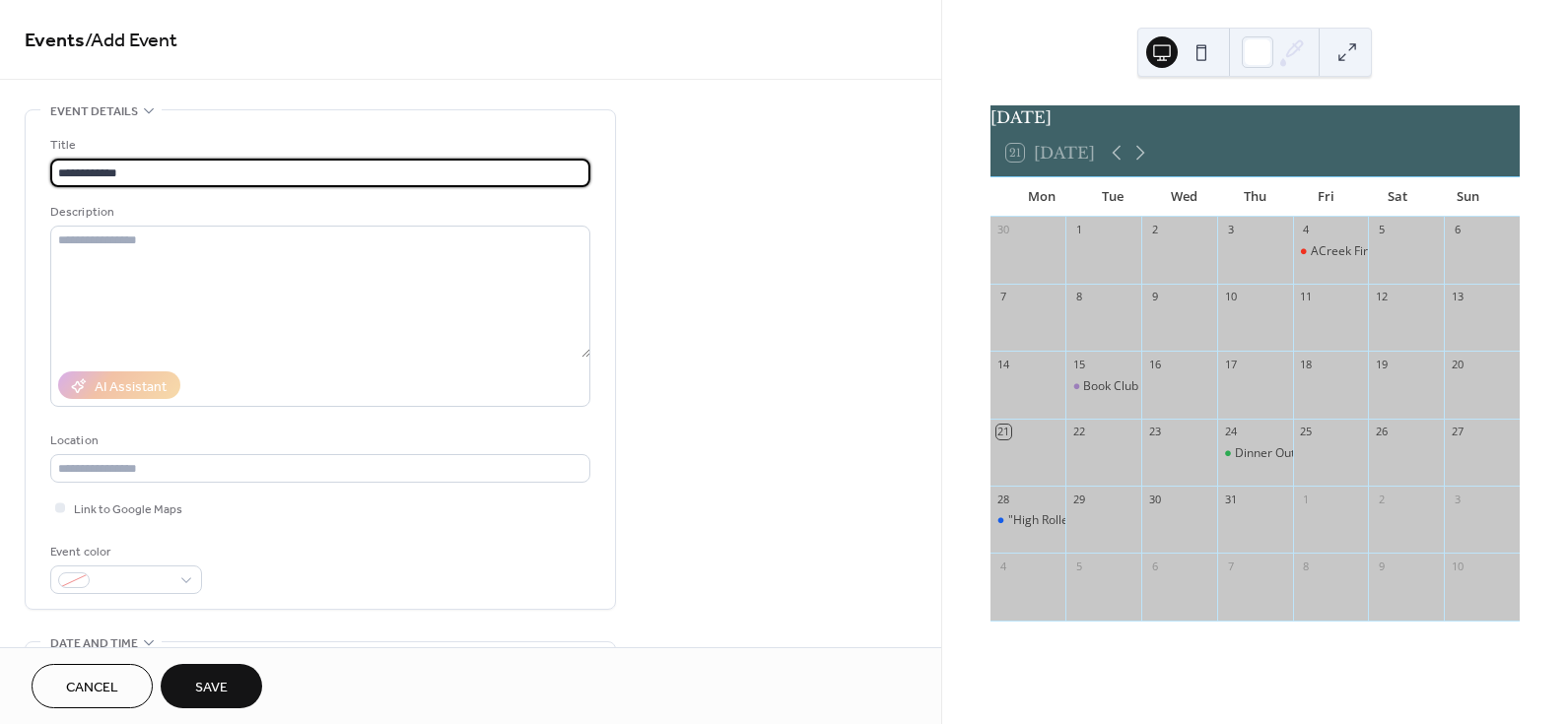 type on "**********" 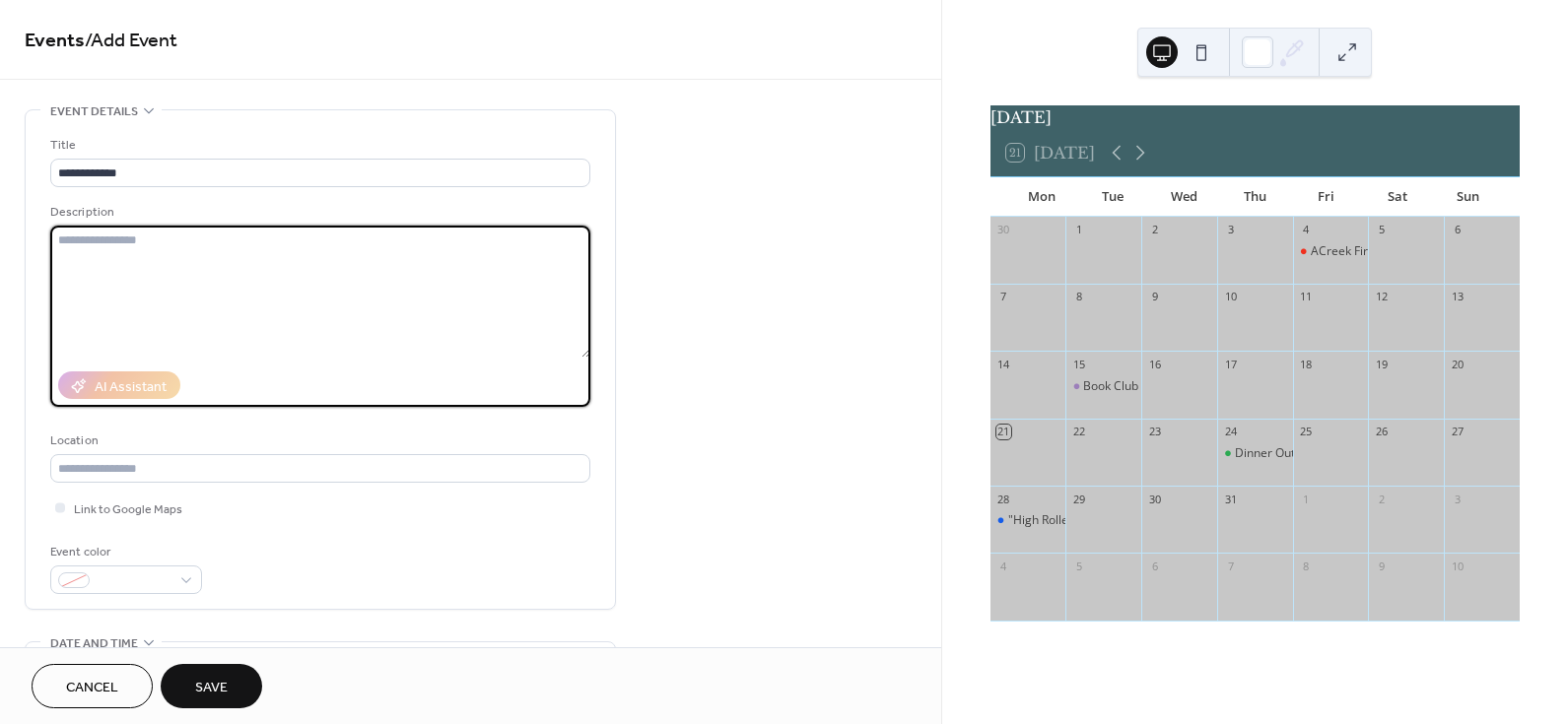 paste on "**********" 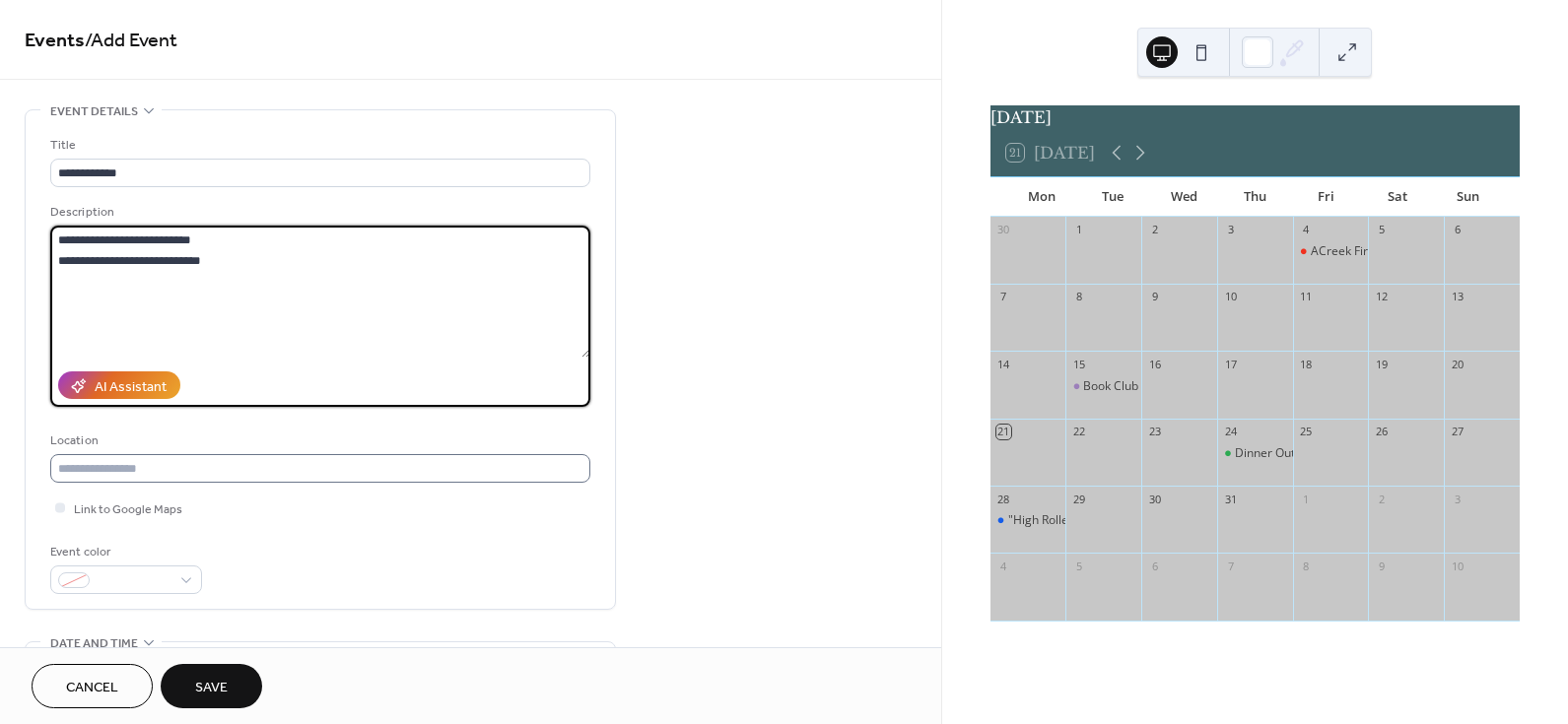 type on "**********" 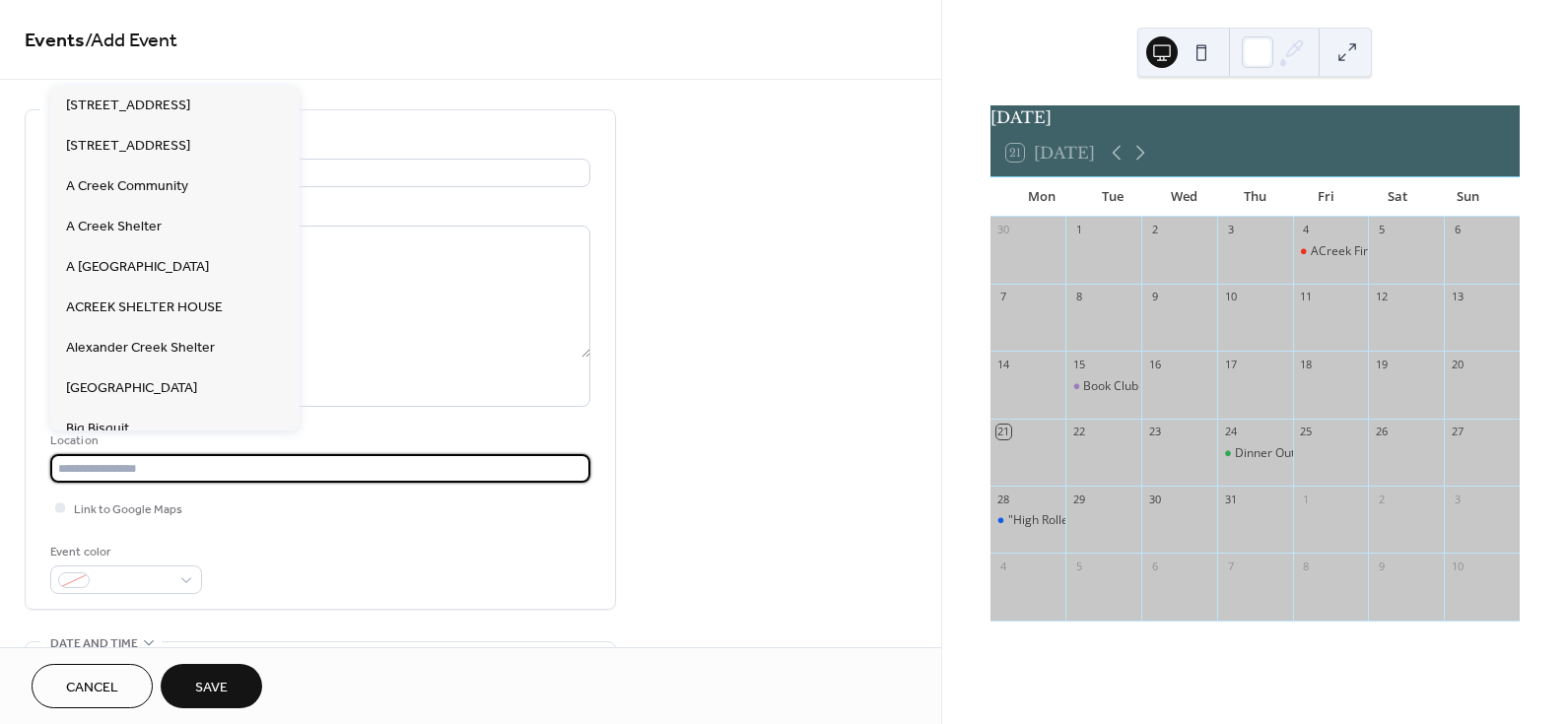 click at bounding box center (320, 468) 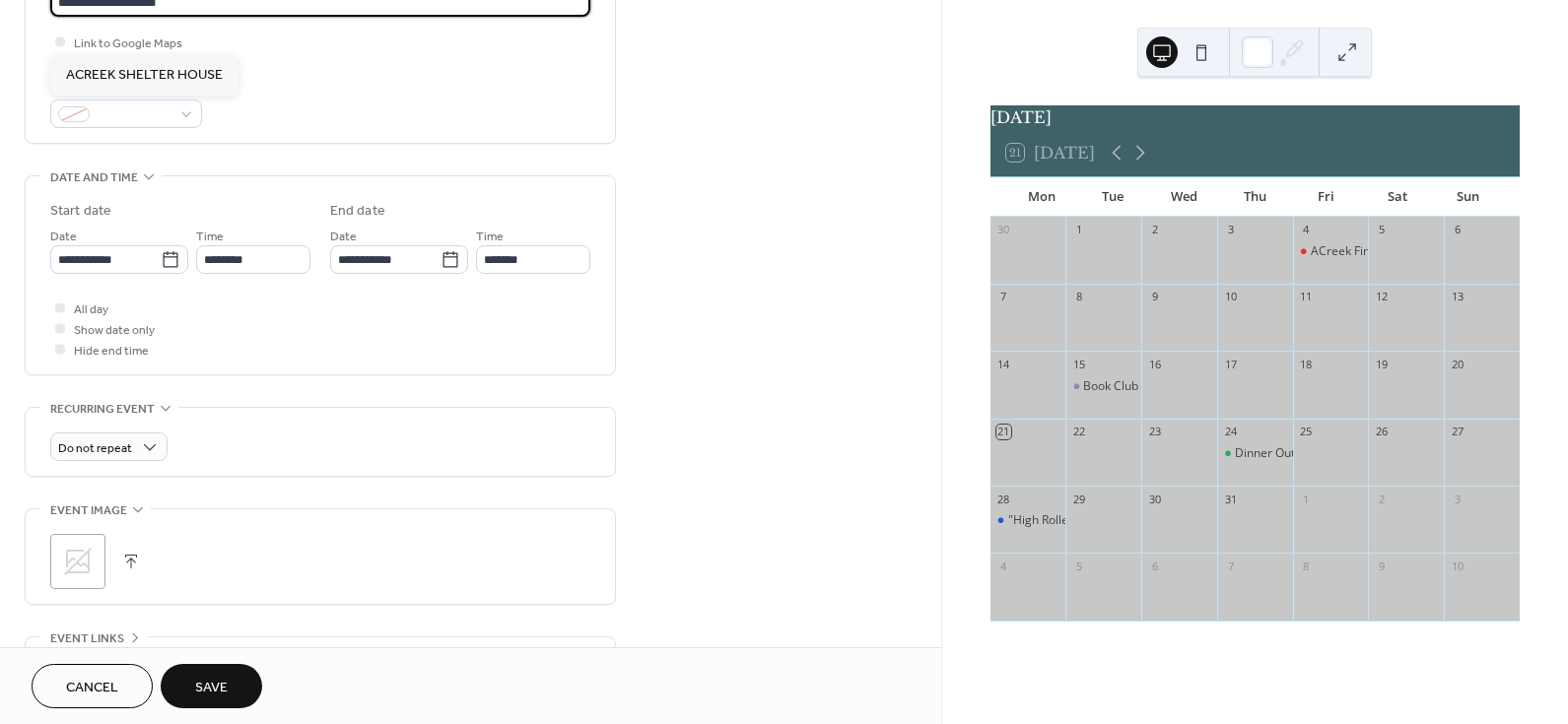 scroll, scrollTop: 493, scrollLeft: 0, axis: vertical 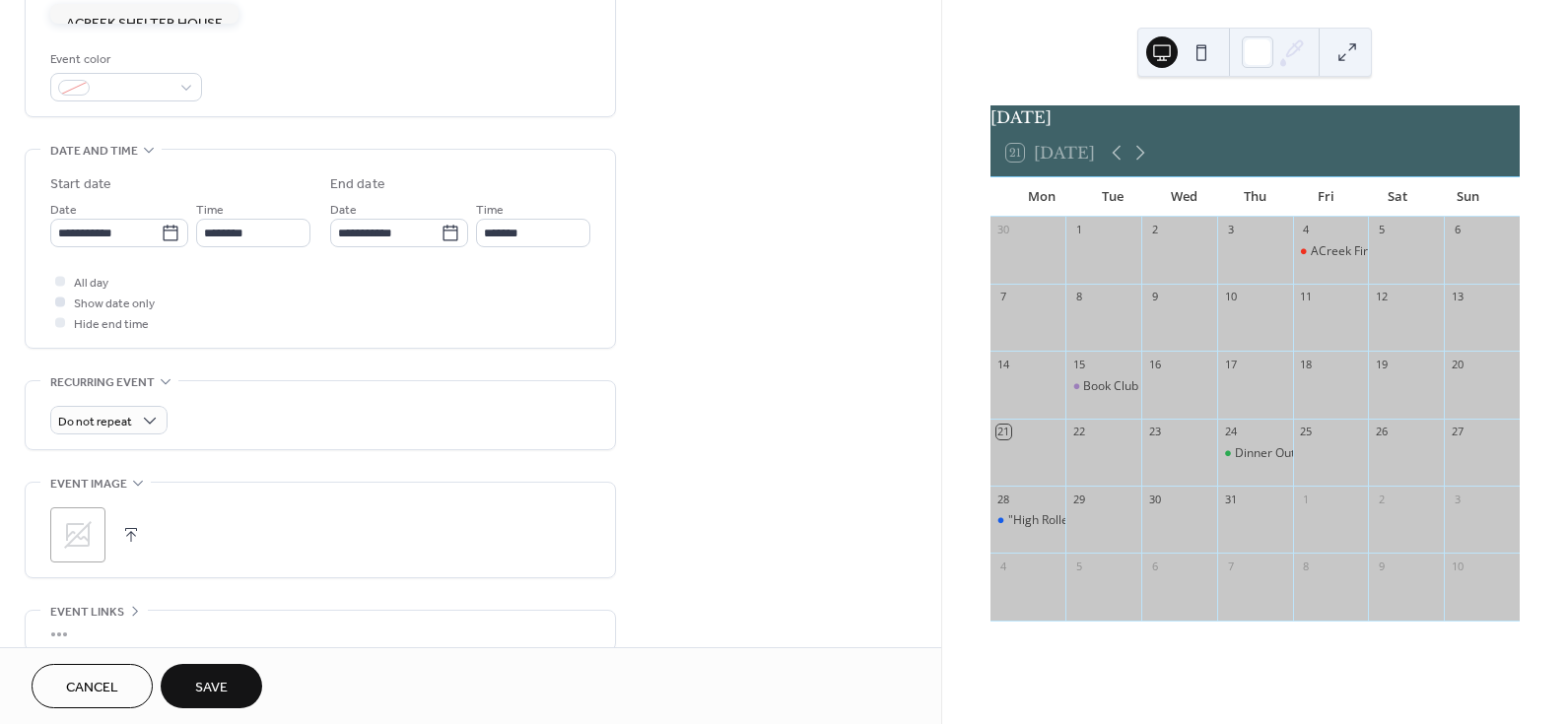 type on "**********" 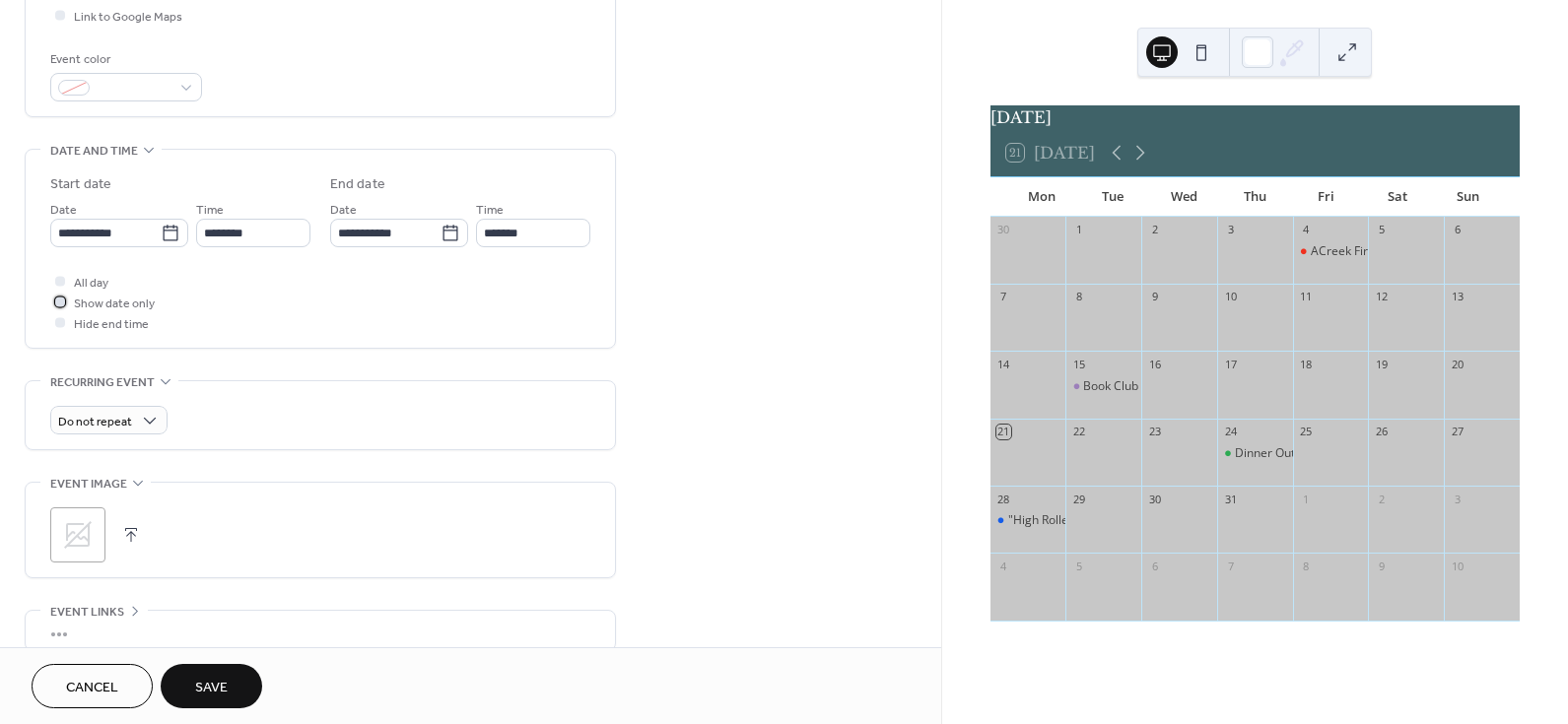 click on "Show date only" at bounding box center [114, 303] 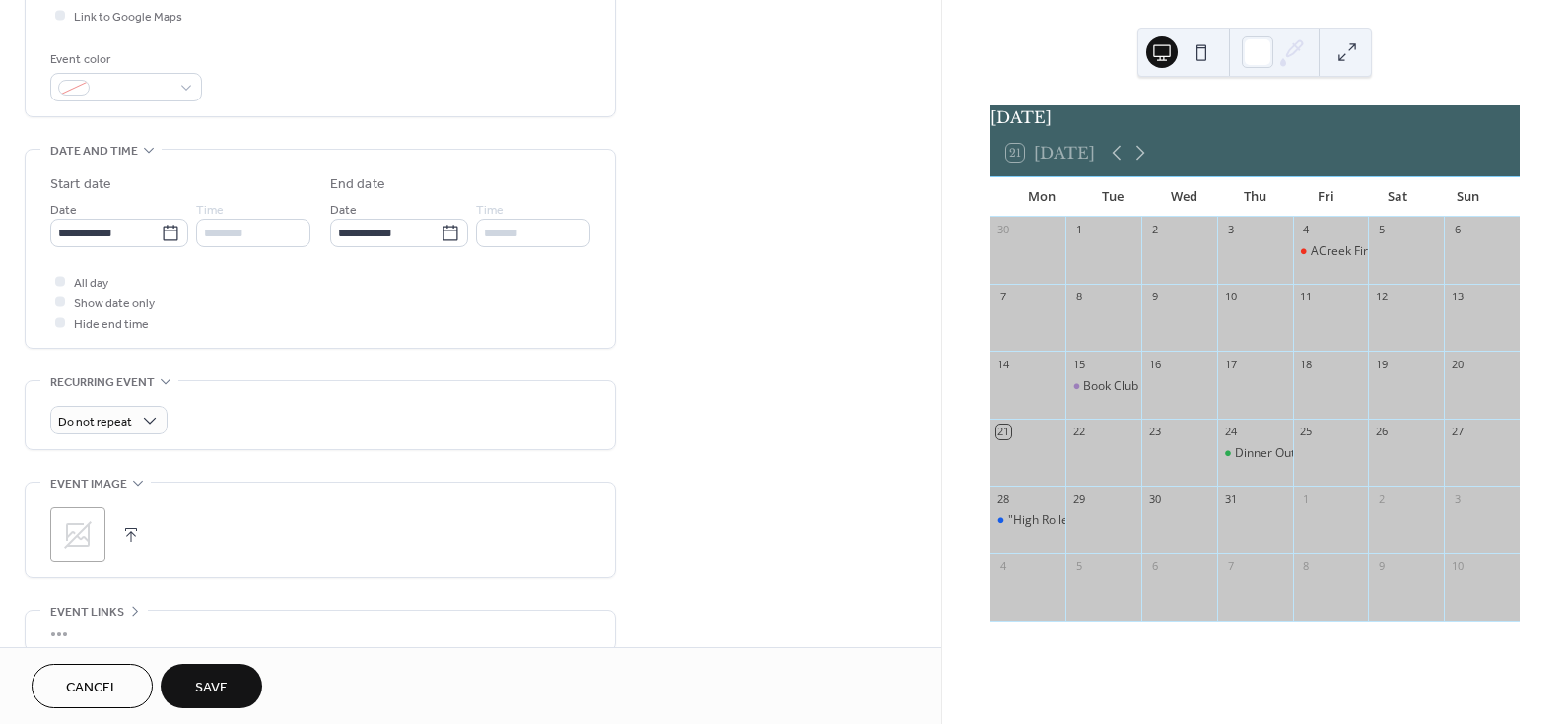 click on "Save" at bounding box center [211, 688] 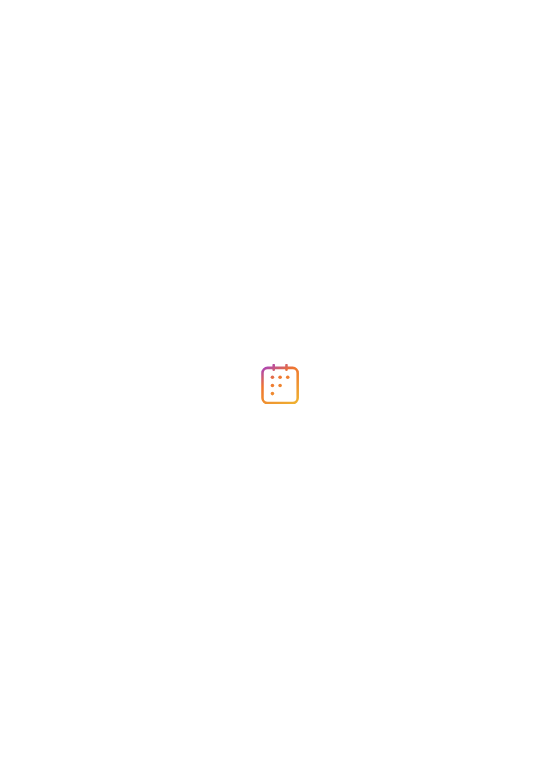 scroll, scrollTop: 0, scrollLeft: 0, axis: both 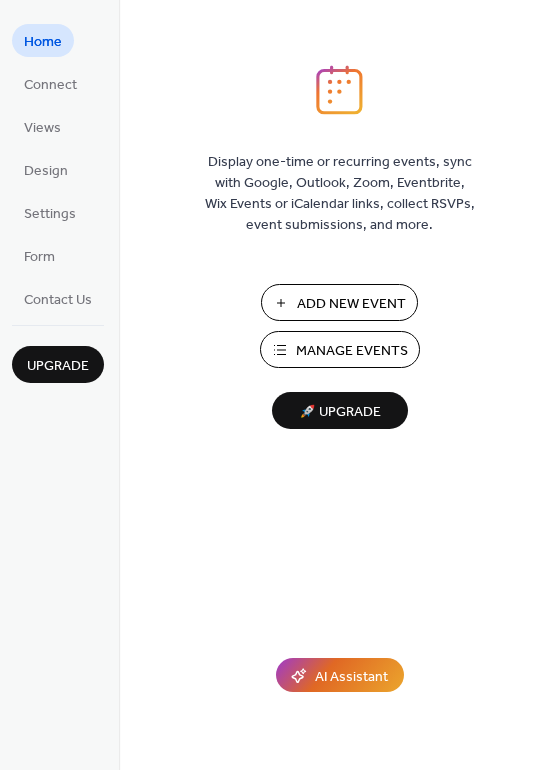 click on "Manage Events" at bounding box center (352, 351) 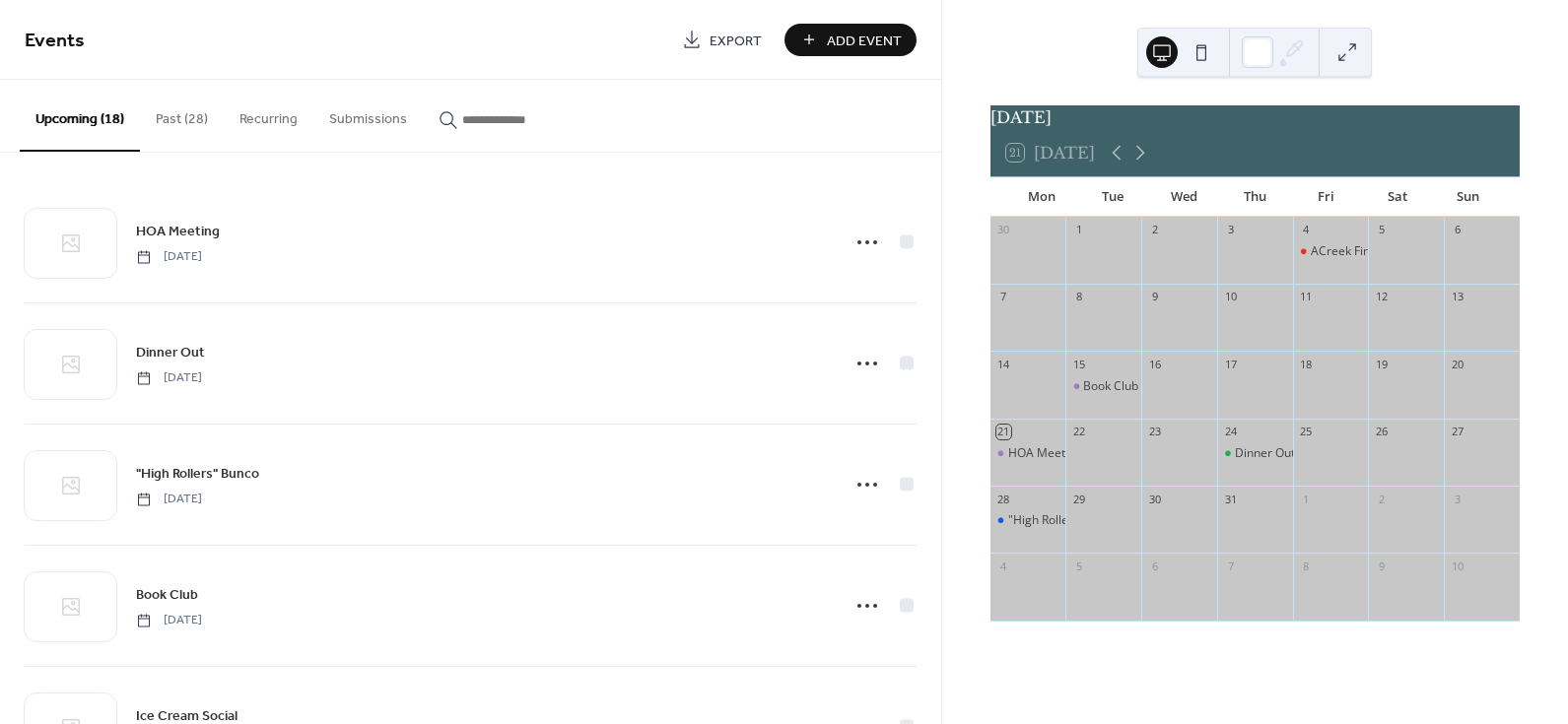 scroll, scrollTop: 0, scrollLeft: 0, axis: both 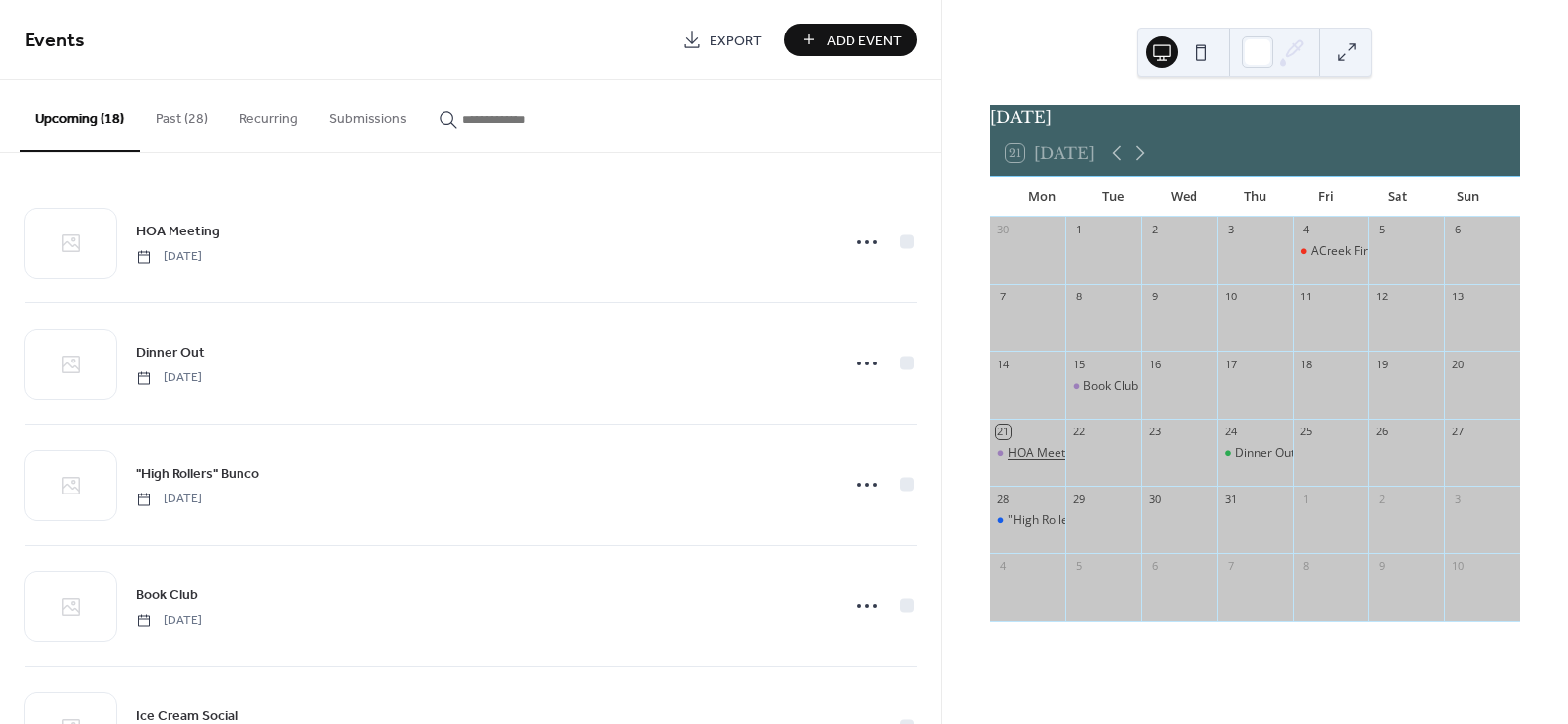 click on "HOA Meeting" at bounding box center [1045, 453] 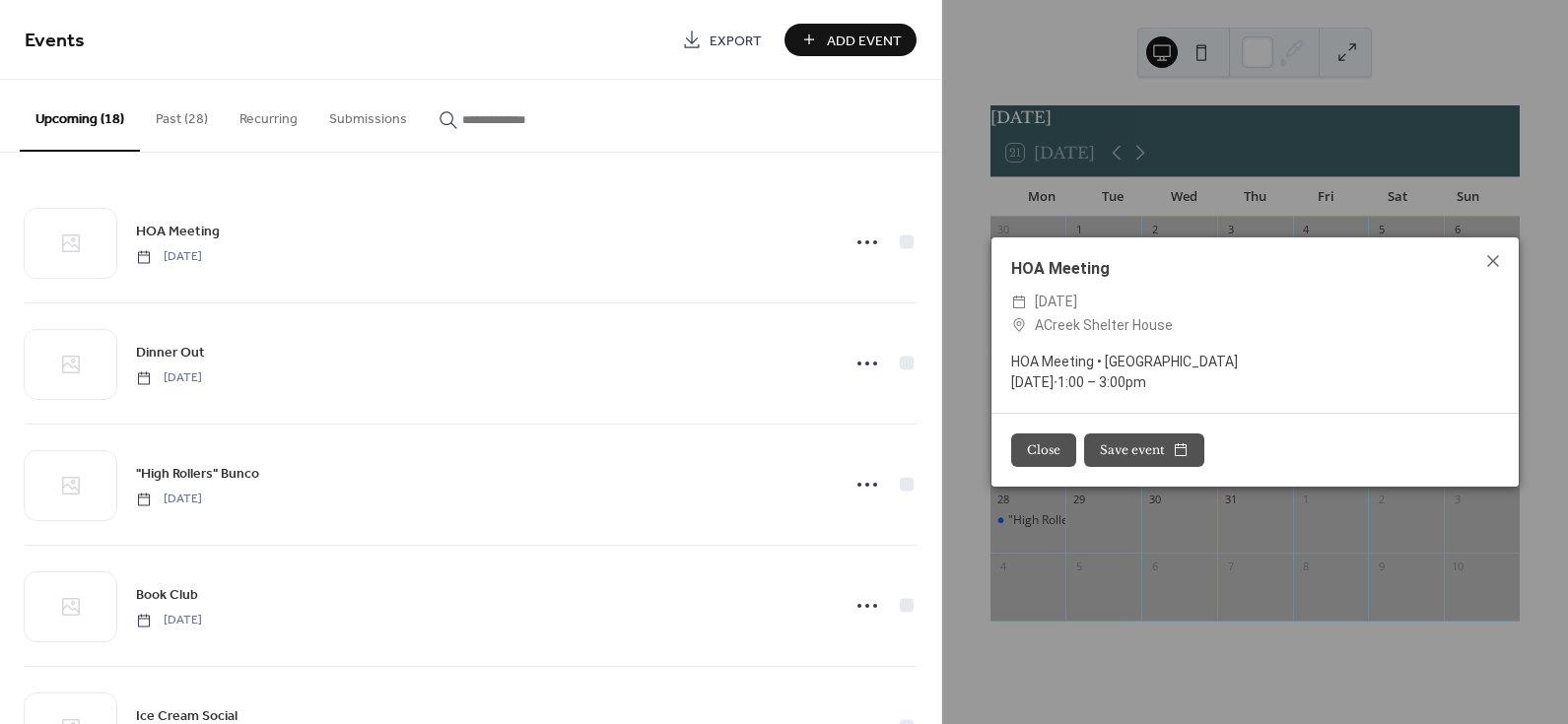 click on "Close" at bounding box center [1044, 450] 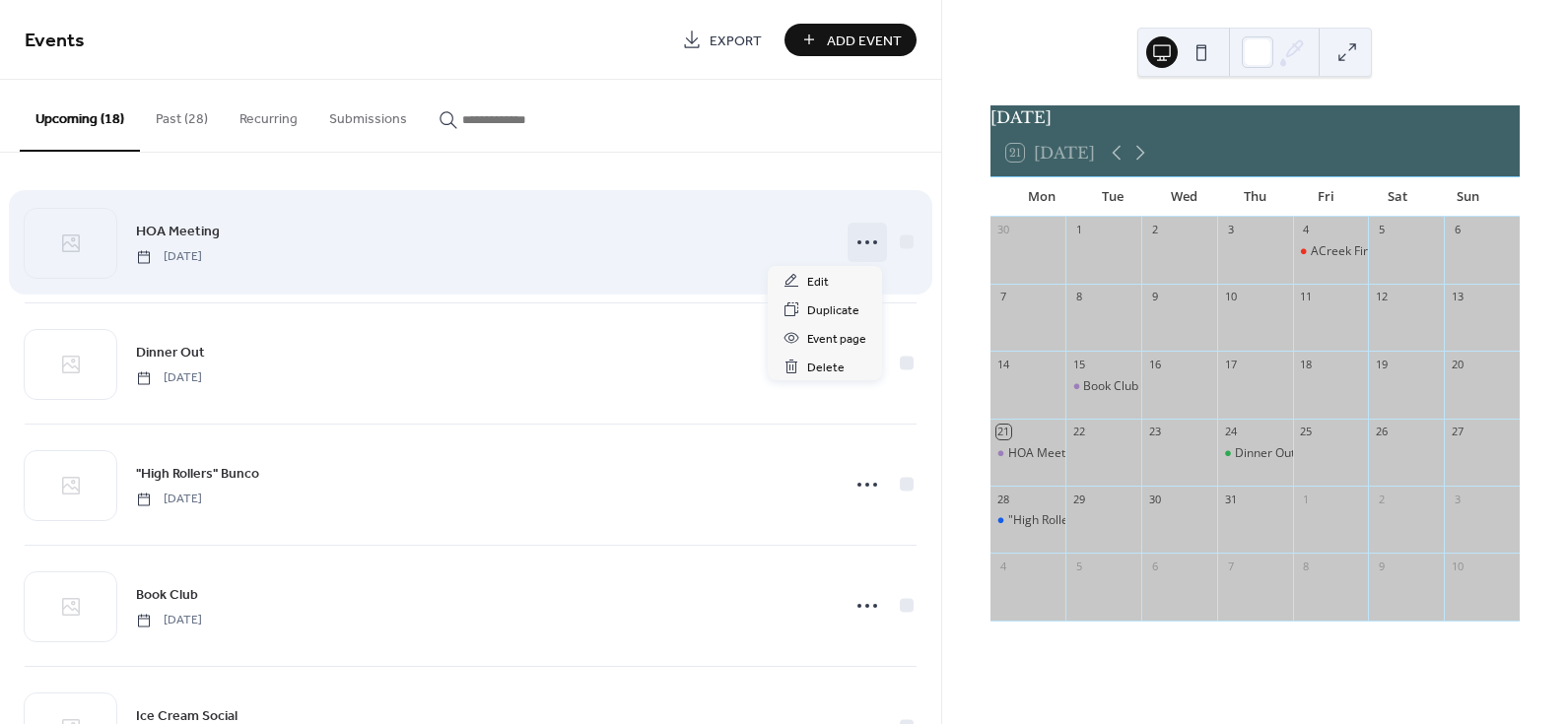 click 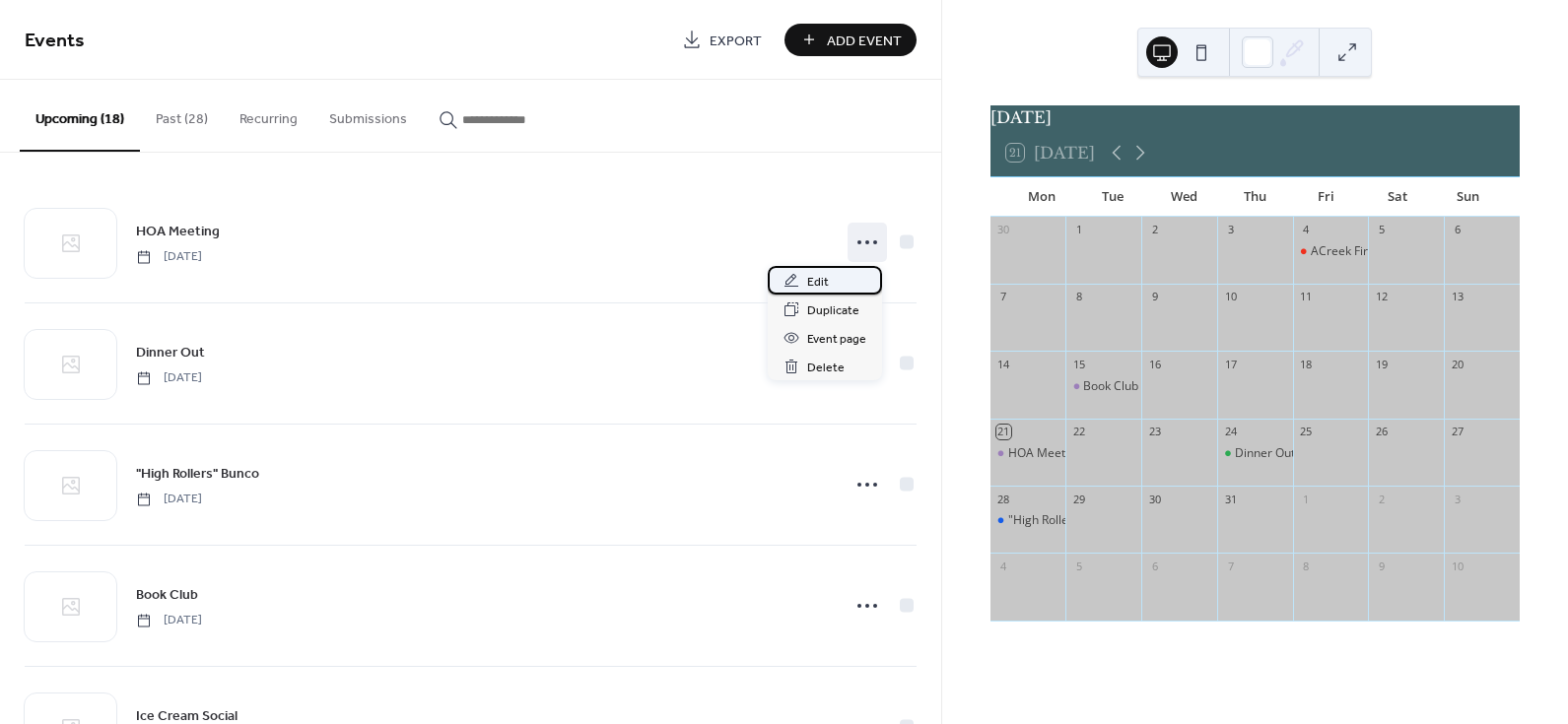 click on "Edit" at bounding box center [818, 282] 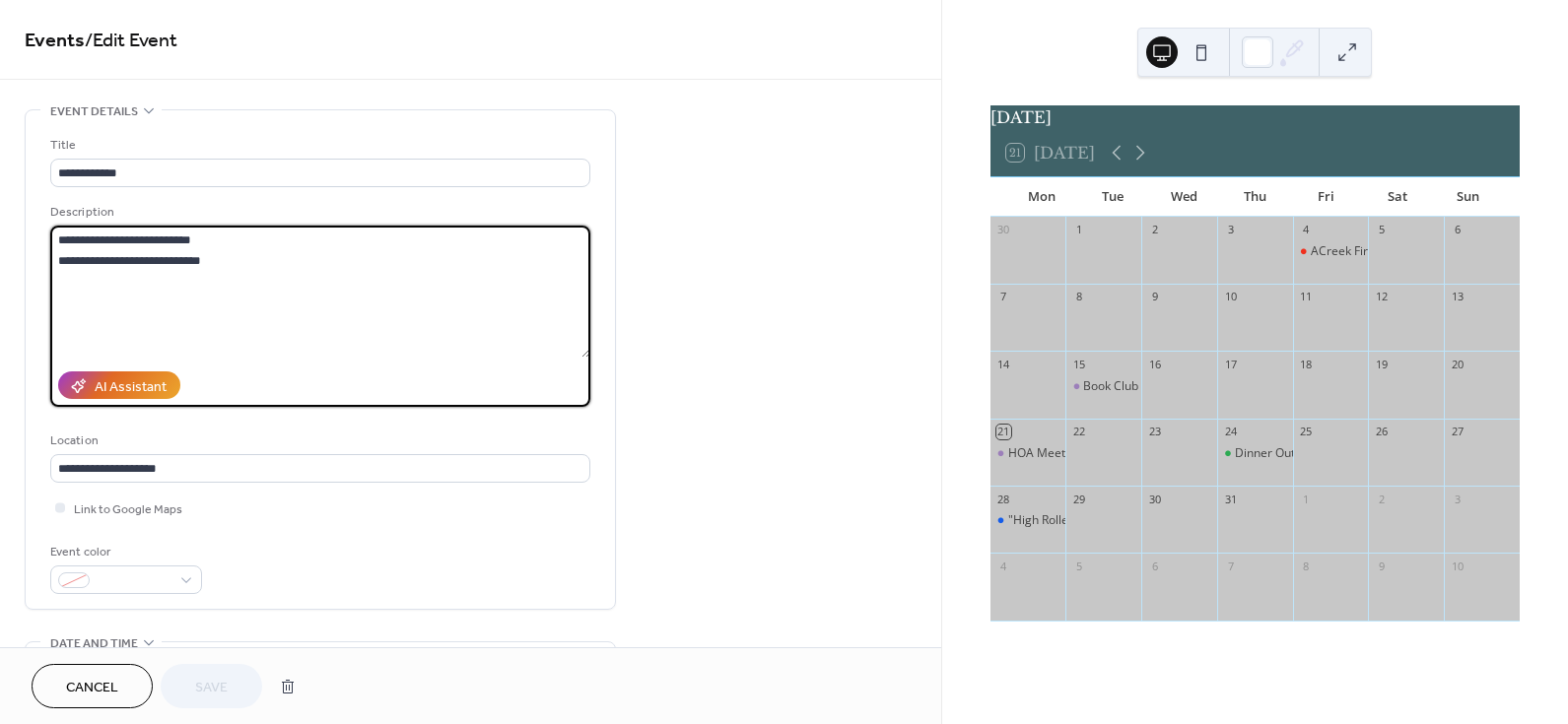 drag, startPoint x: 216, startPoint y: 233, endPoint x: 136, endPoint y: 243, distance: 80.62258 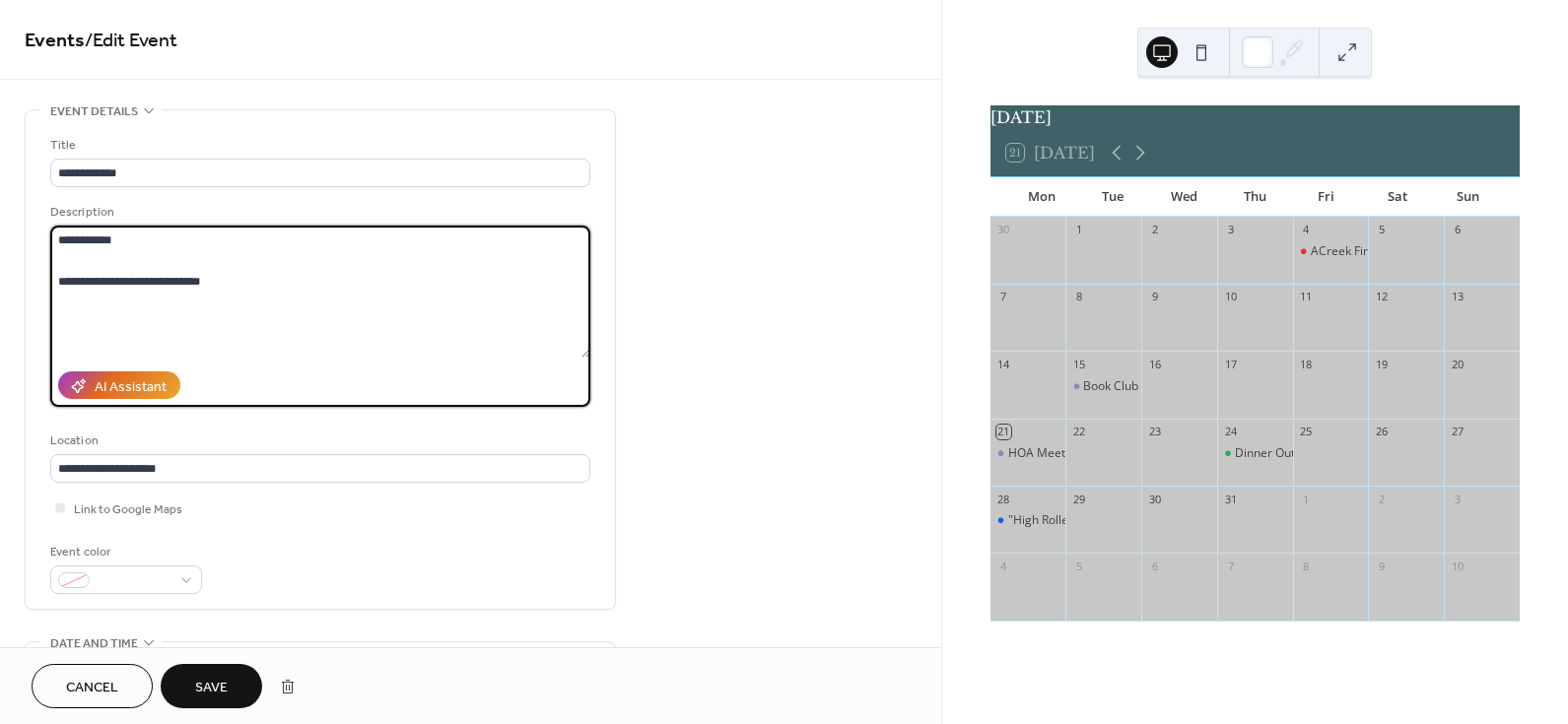 paste on "**********" 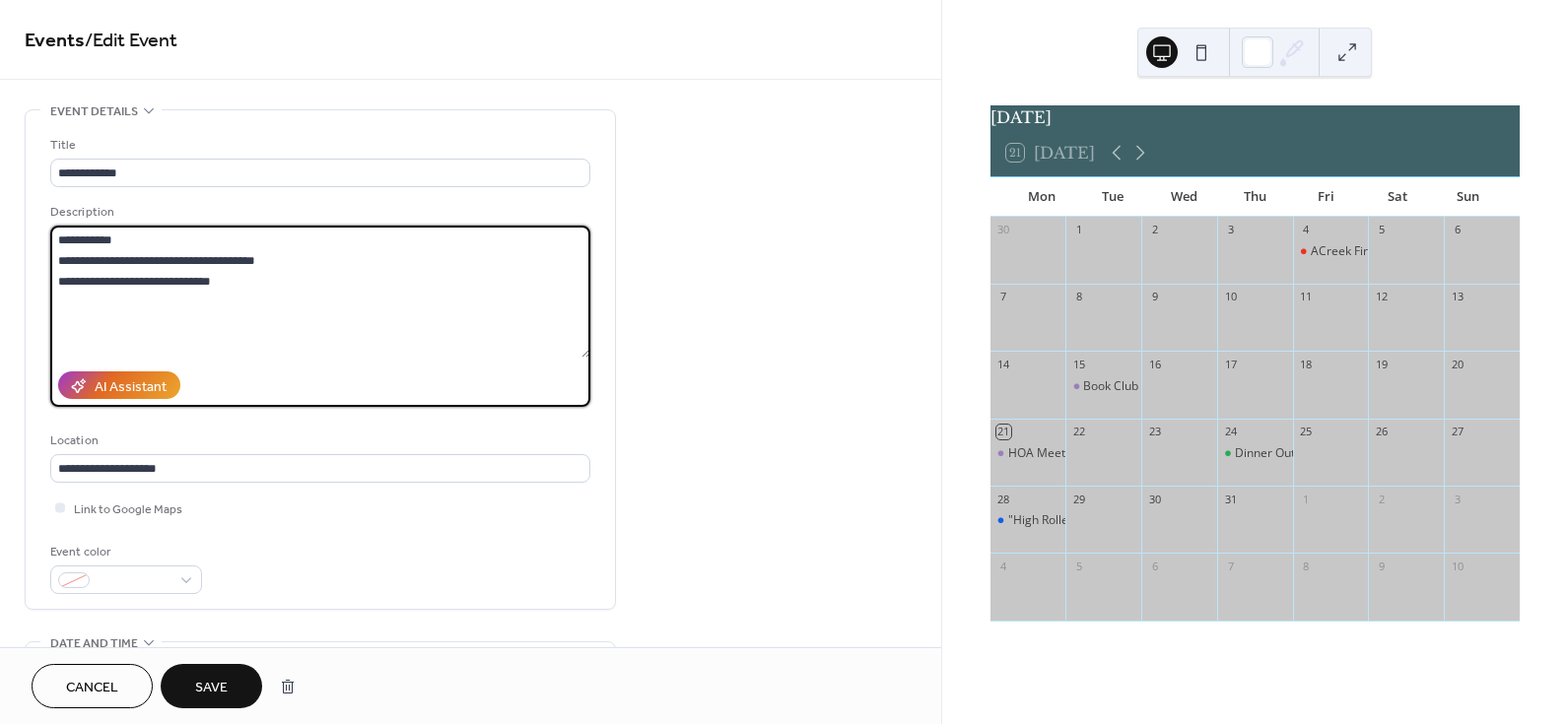 type on "**********" 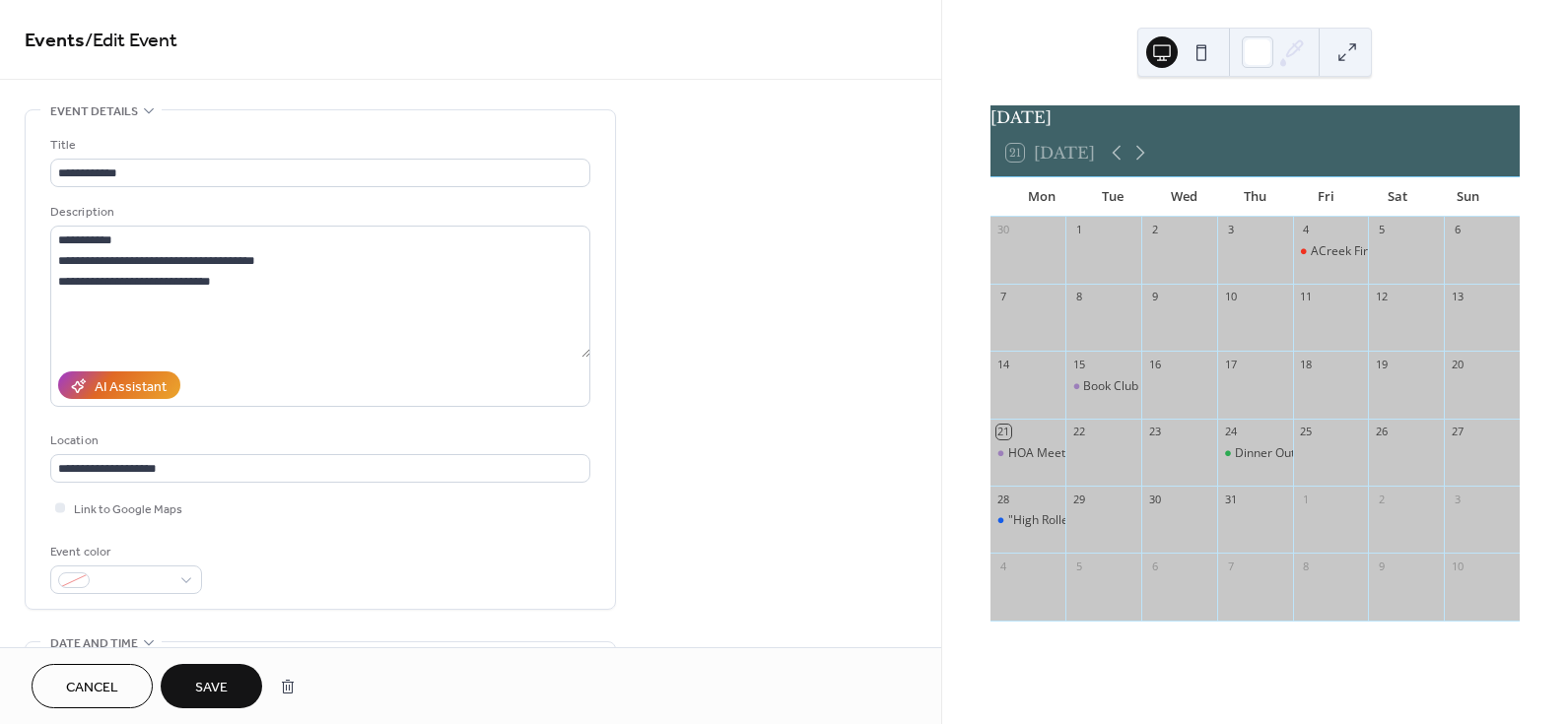 click on "Save" at bounding box center [211, 688] 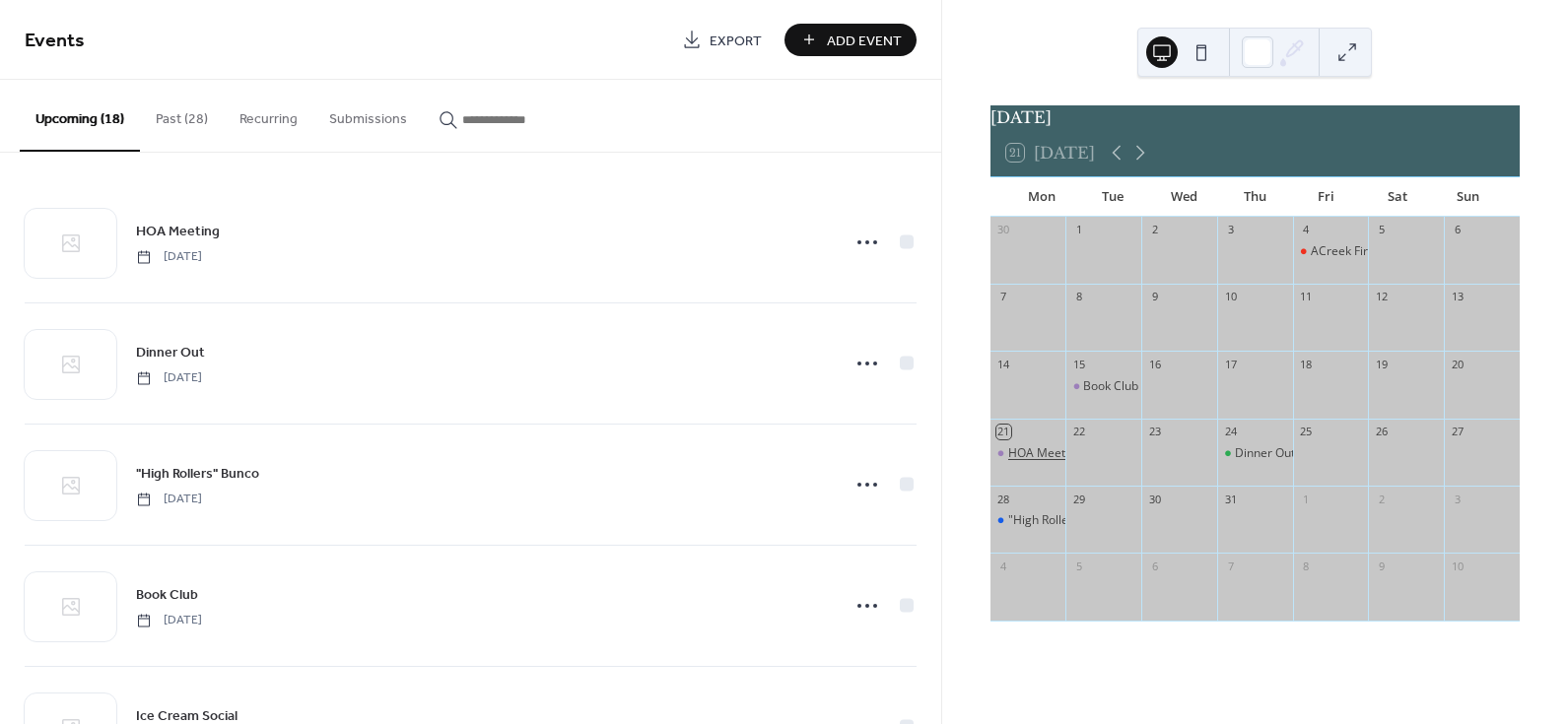 click on "HOA Meeting" at bounding box center [1045, 453] 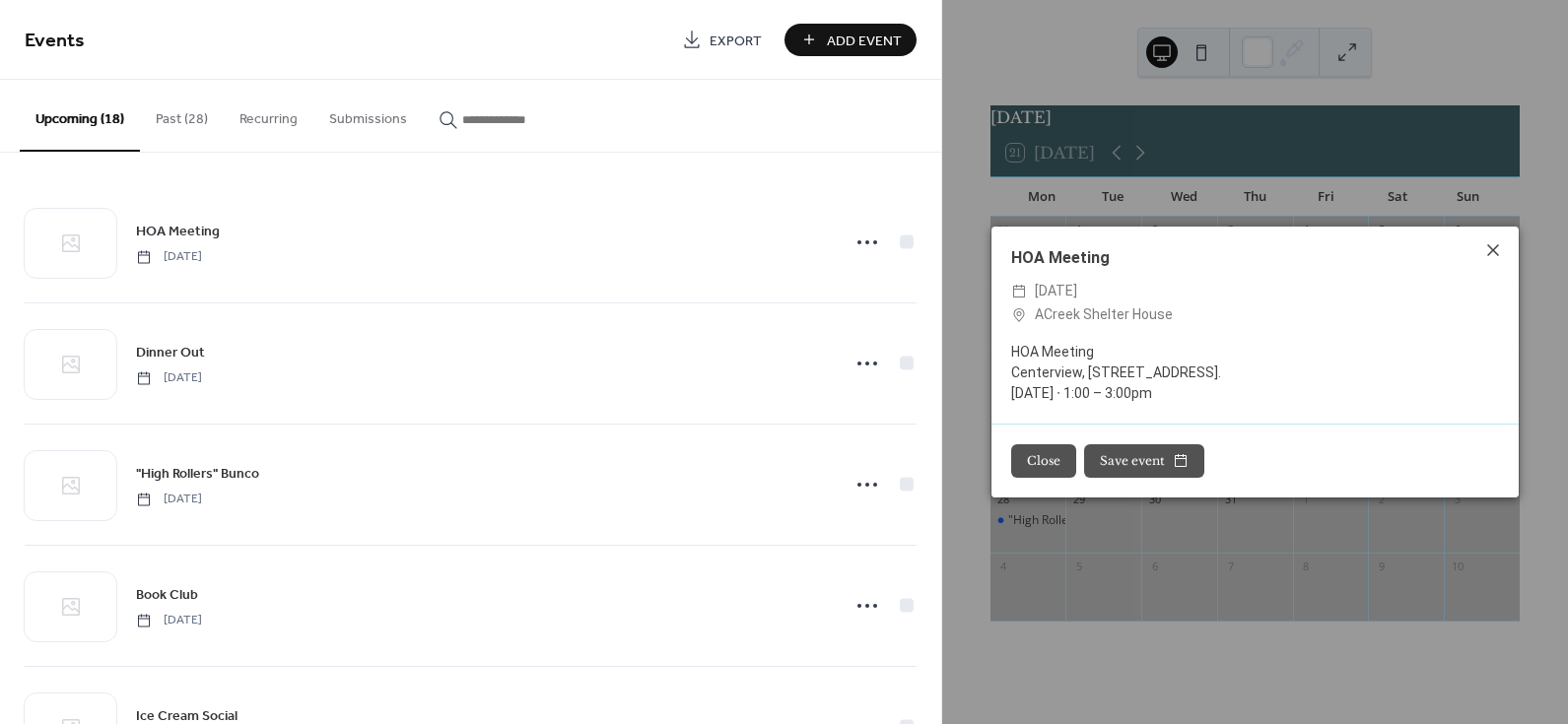 click 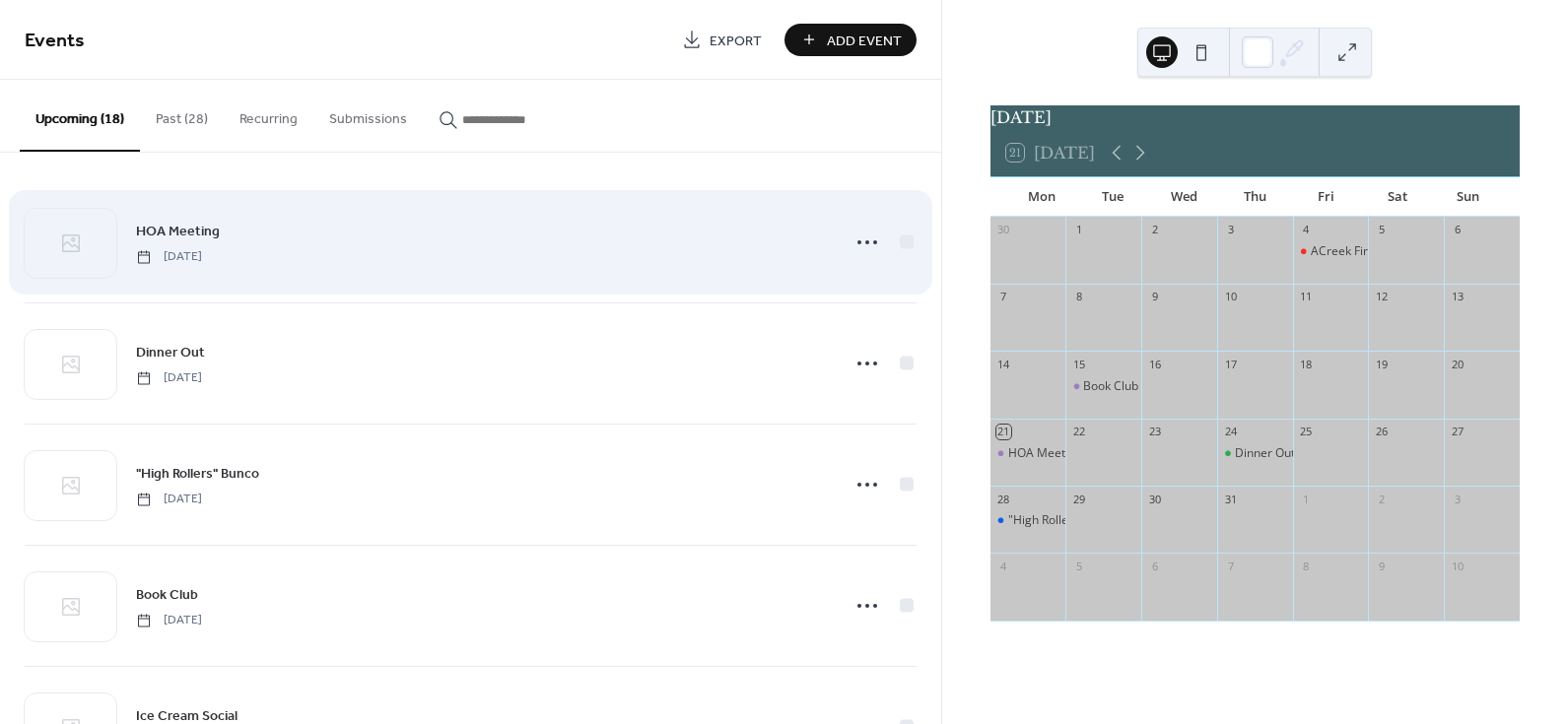 click on "HOA Meeting" at bounding box center [177, 231] 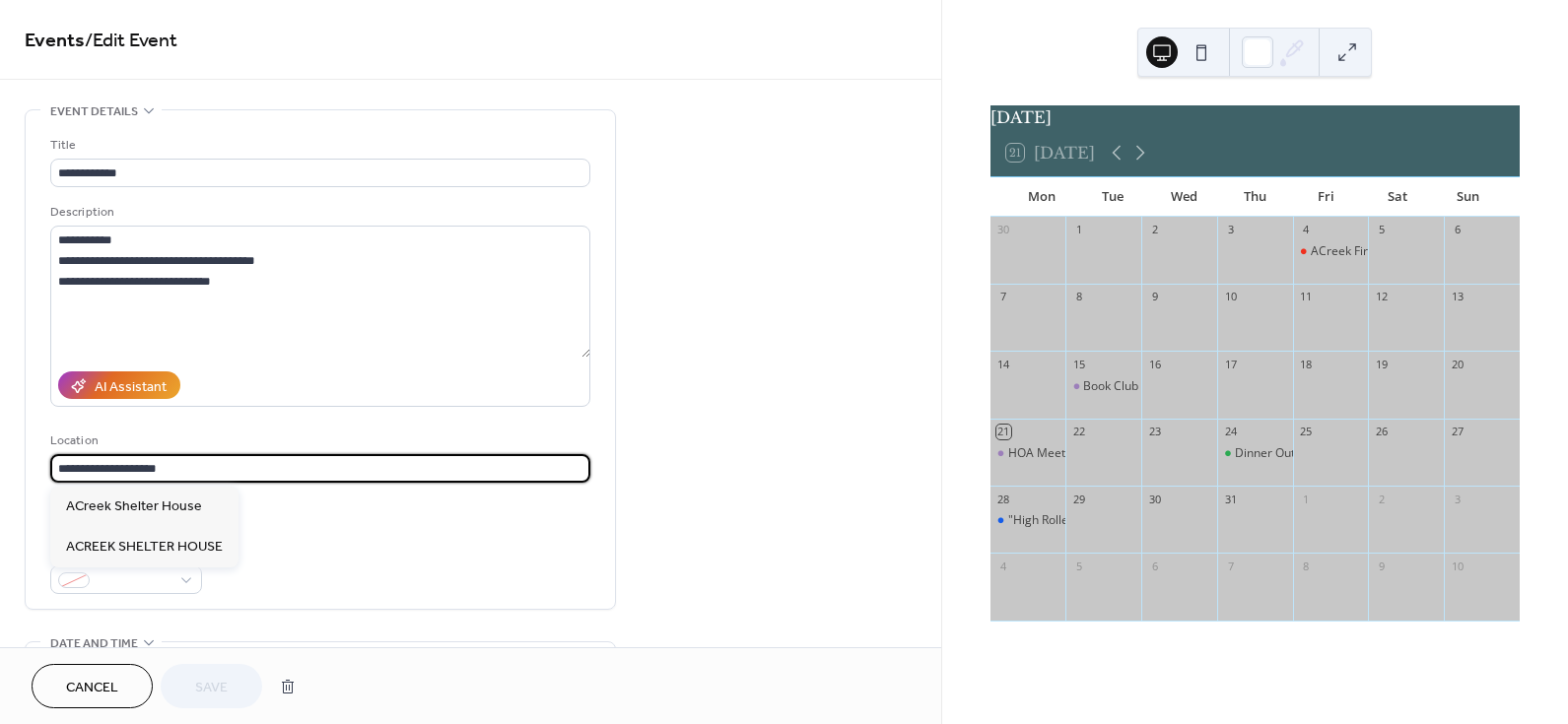 drag, startPoint x: 223, startPoint y: 470, endPoint x: -36, endPoint y: 434, distance: 261.48996 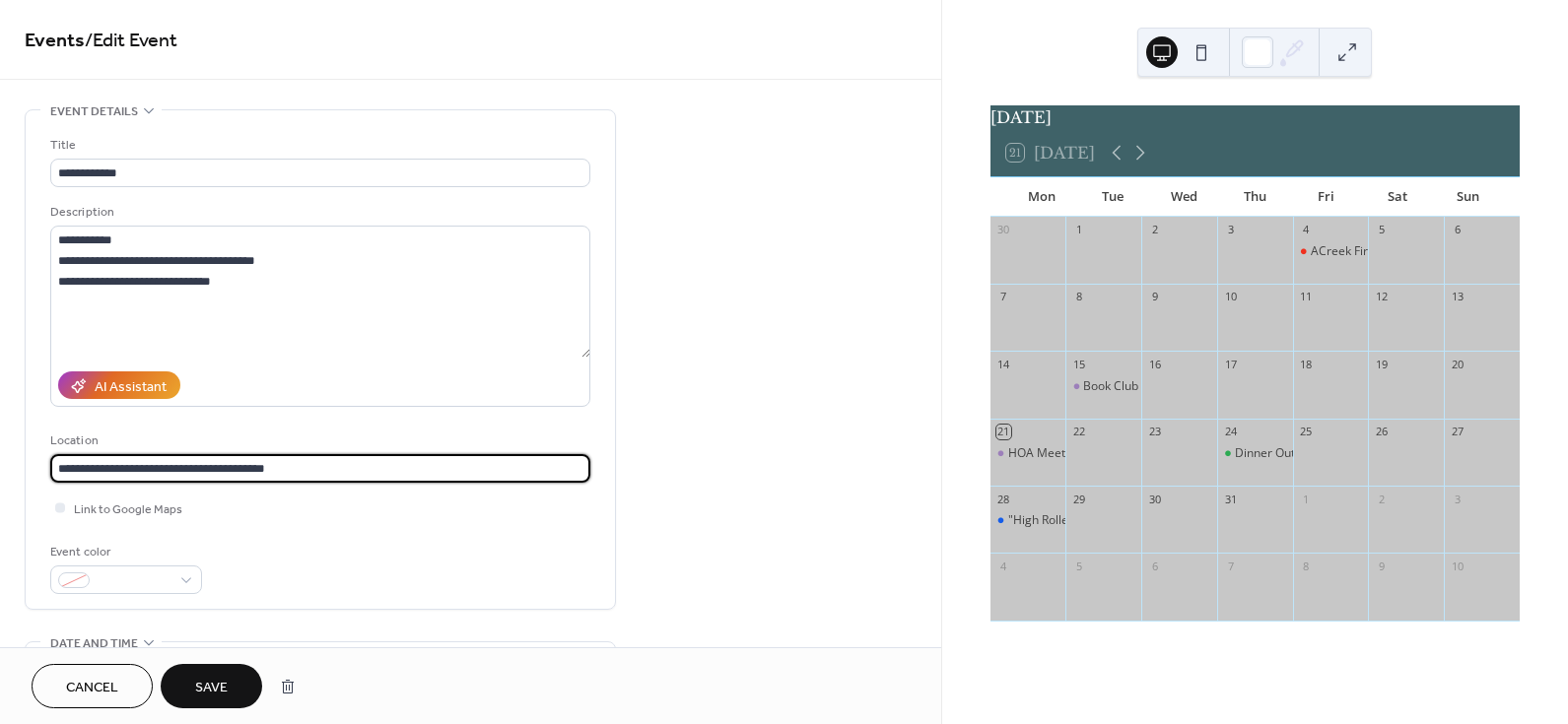 type on "**********" 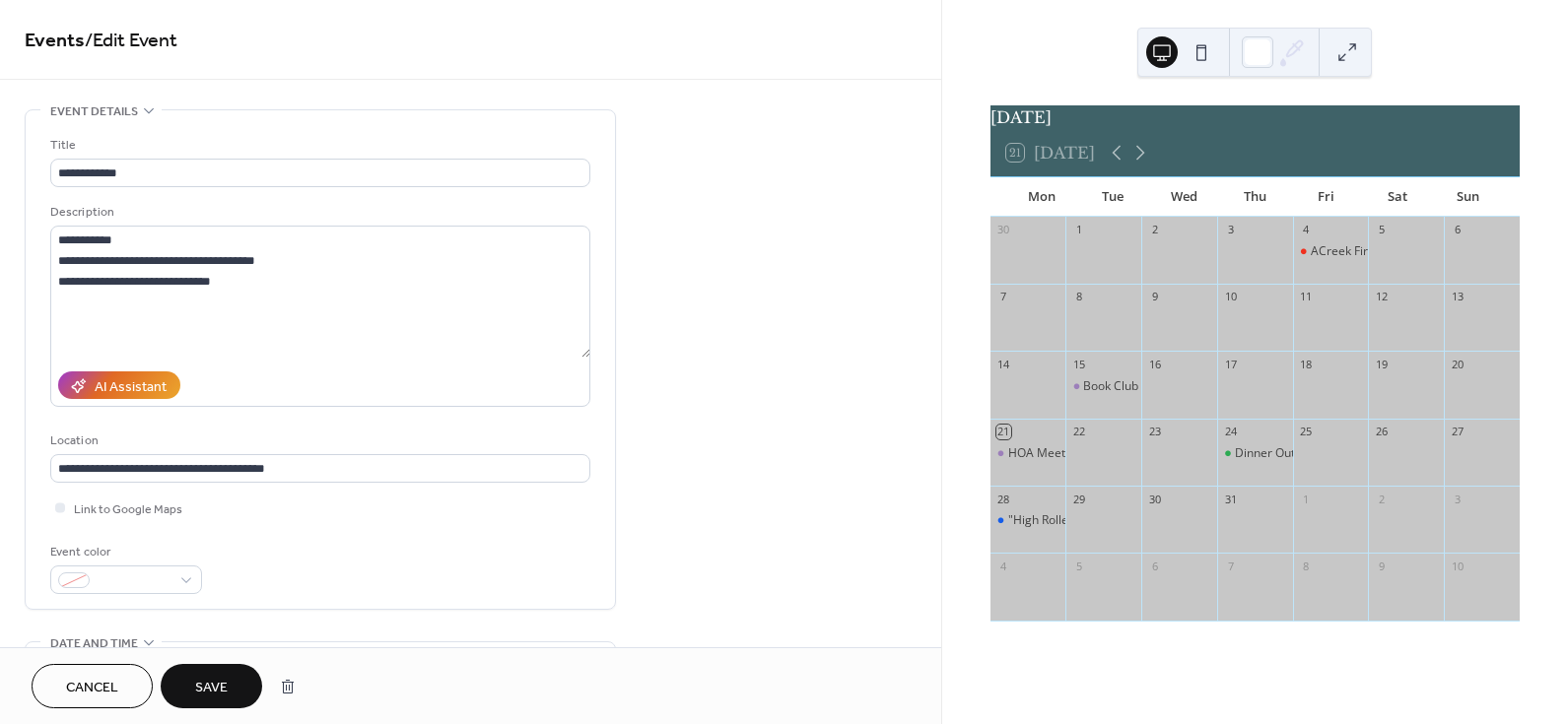 click on "Save" at bounding box center (211, 688) 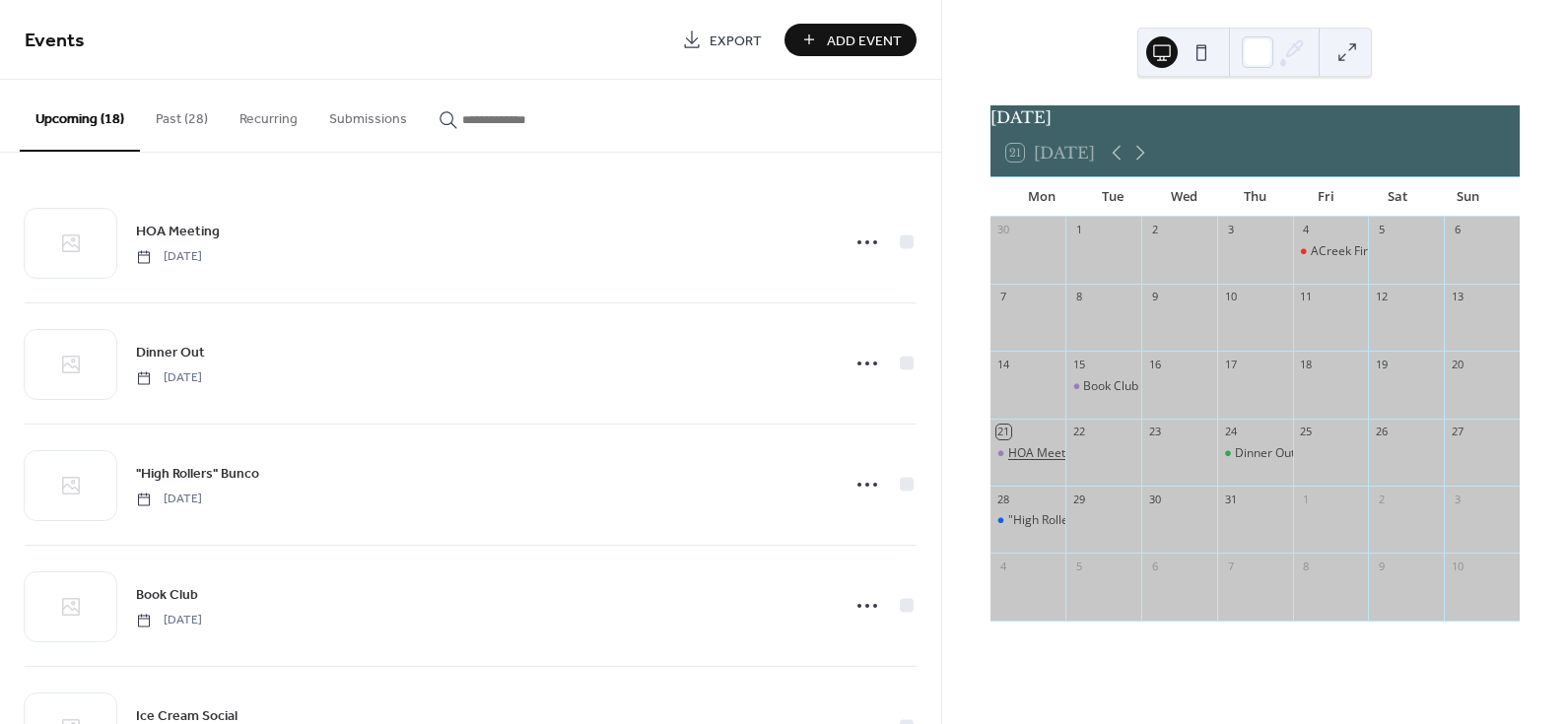 click on "HOA Meeting" at bounding box center [1045, 453] 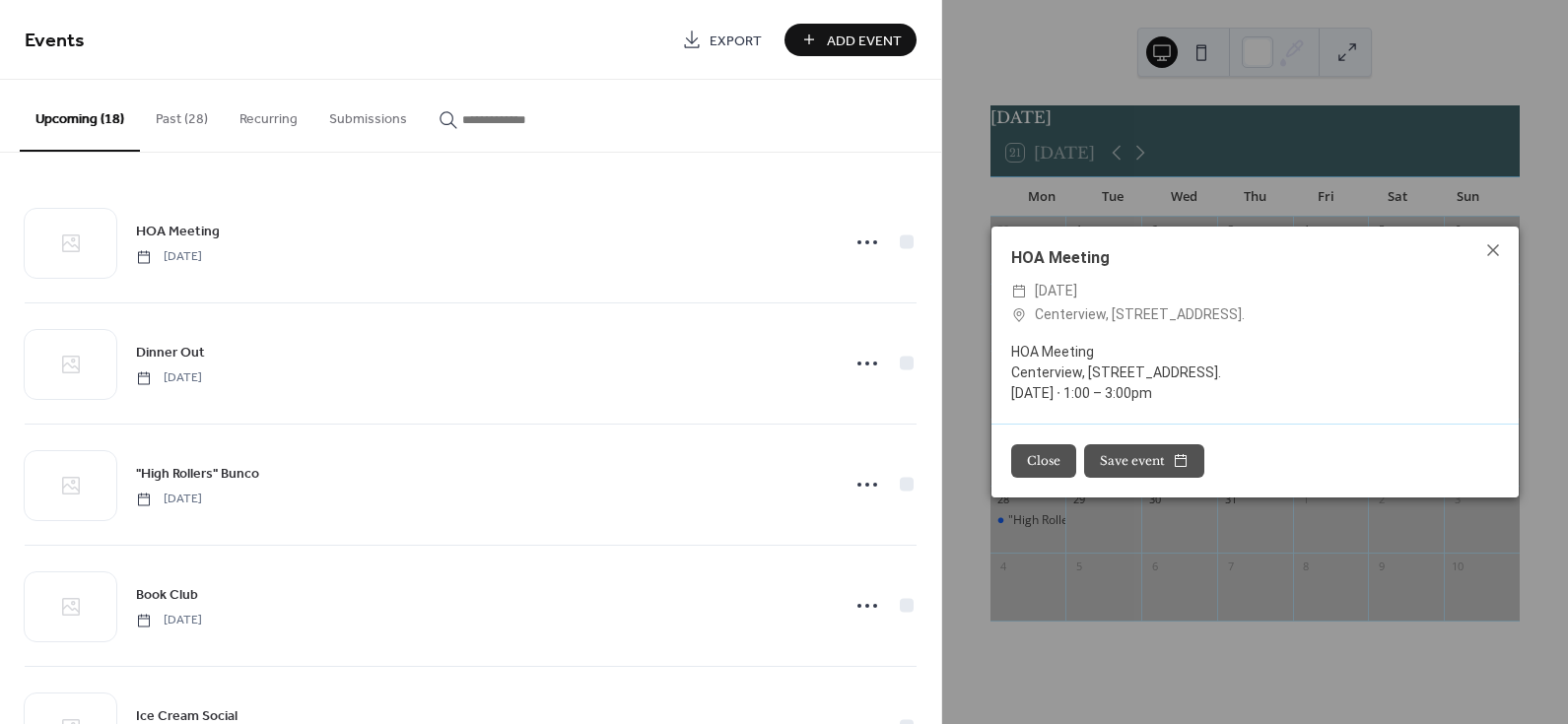 click on "Close" at bounding box center [1044, 461] 